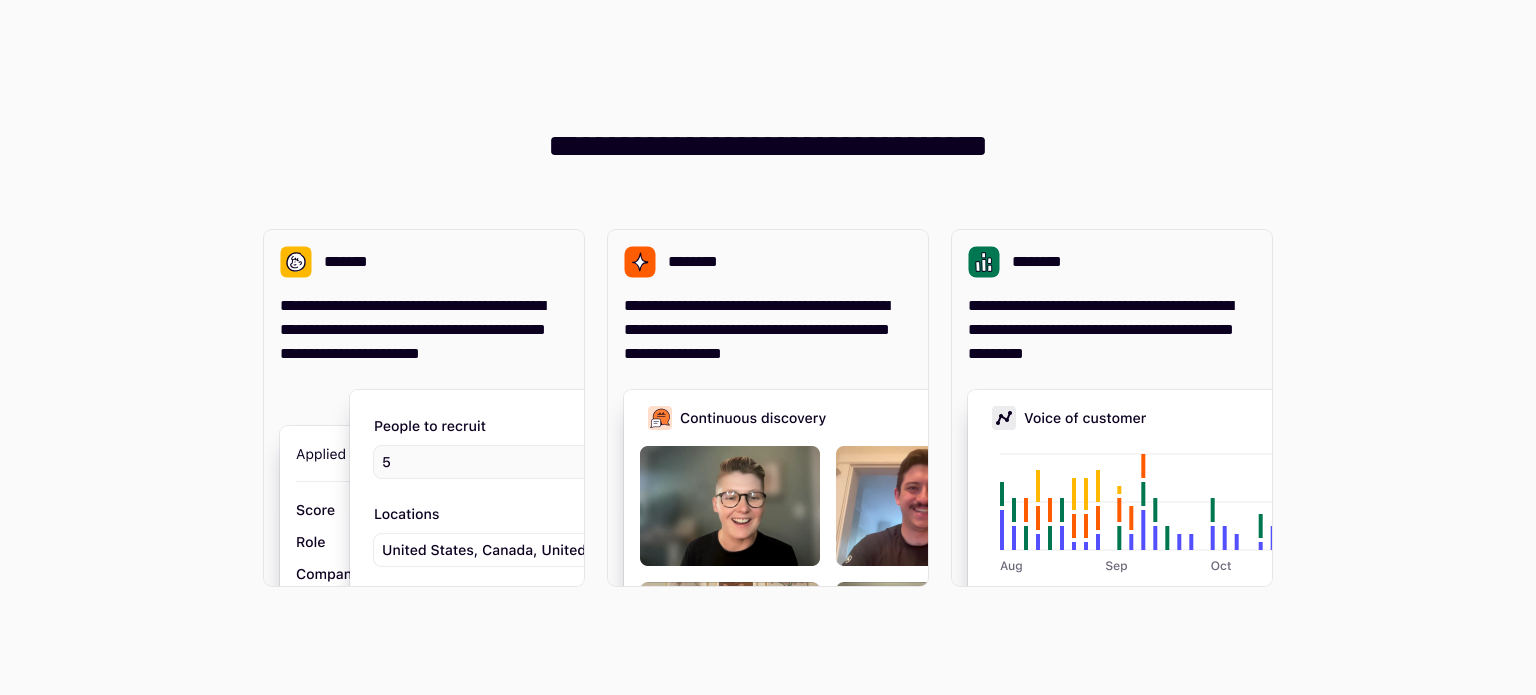 scroll, scrollTop: 0, scrollLeft: 0, axis: both 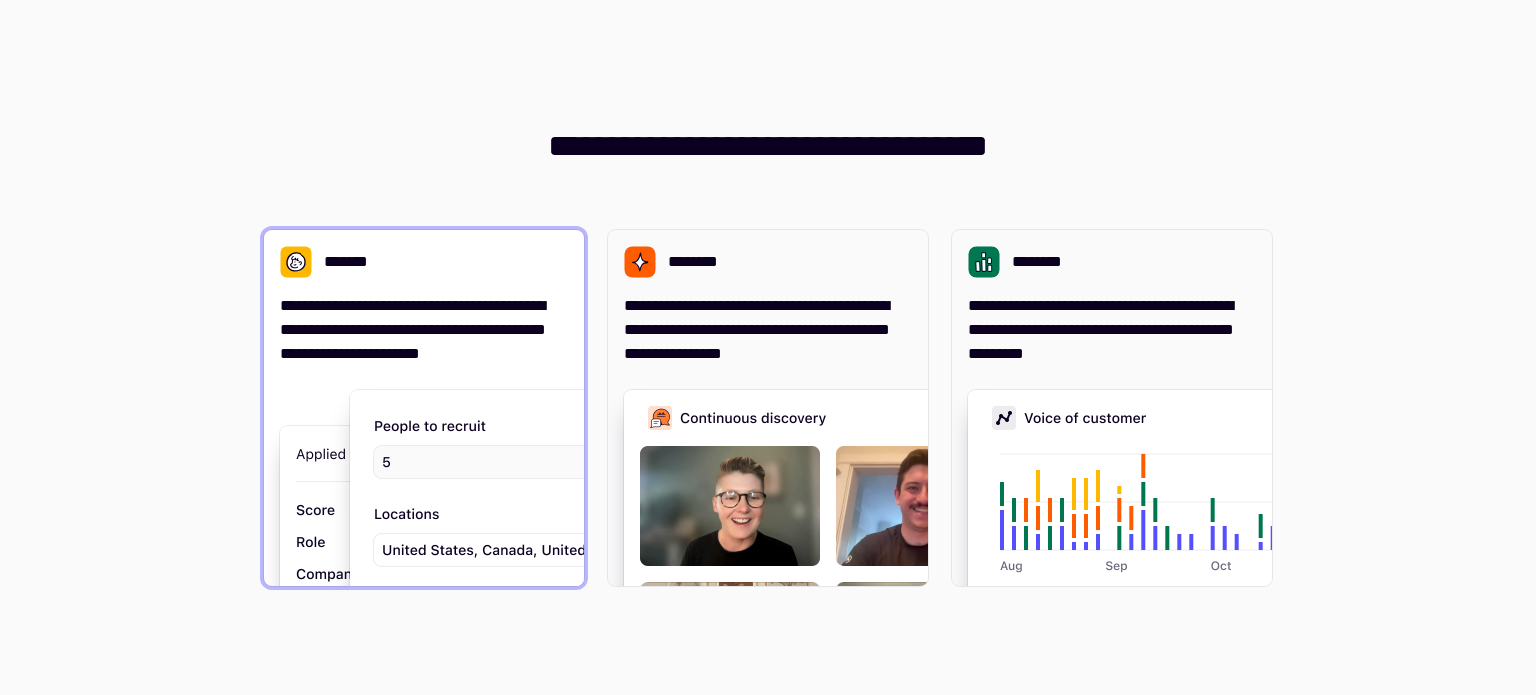 click on "**********" at bounding box center [424, 330] 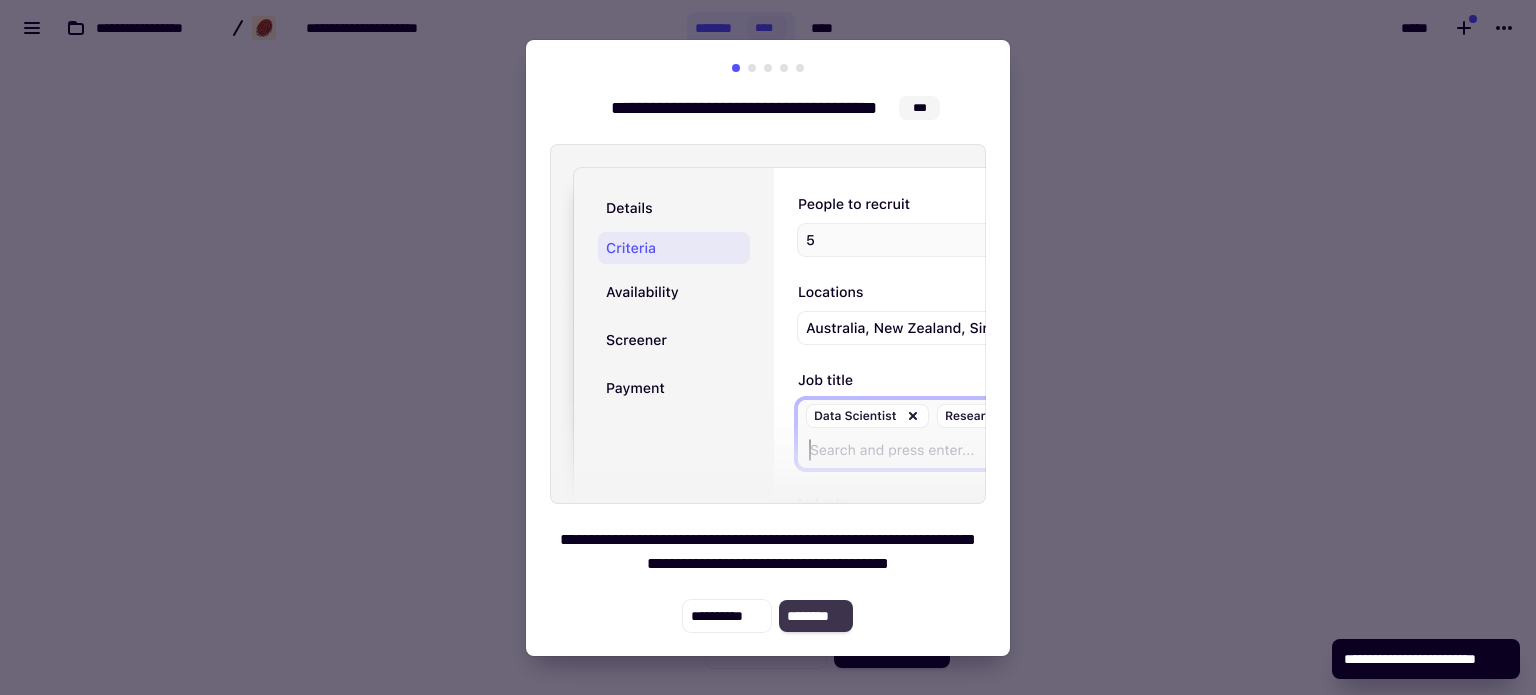 click on "********" 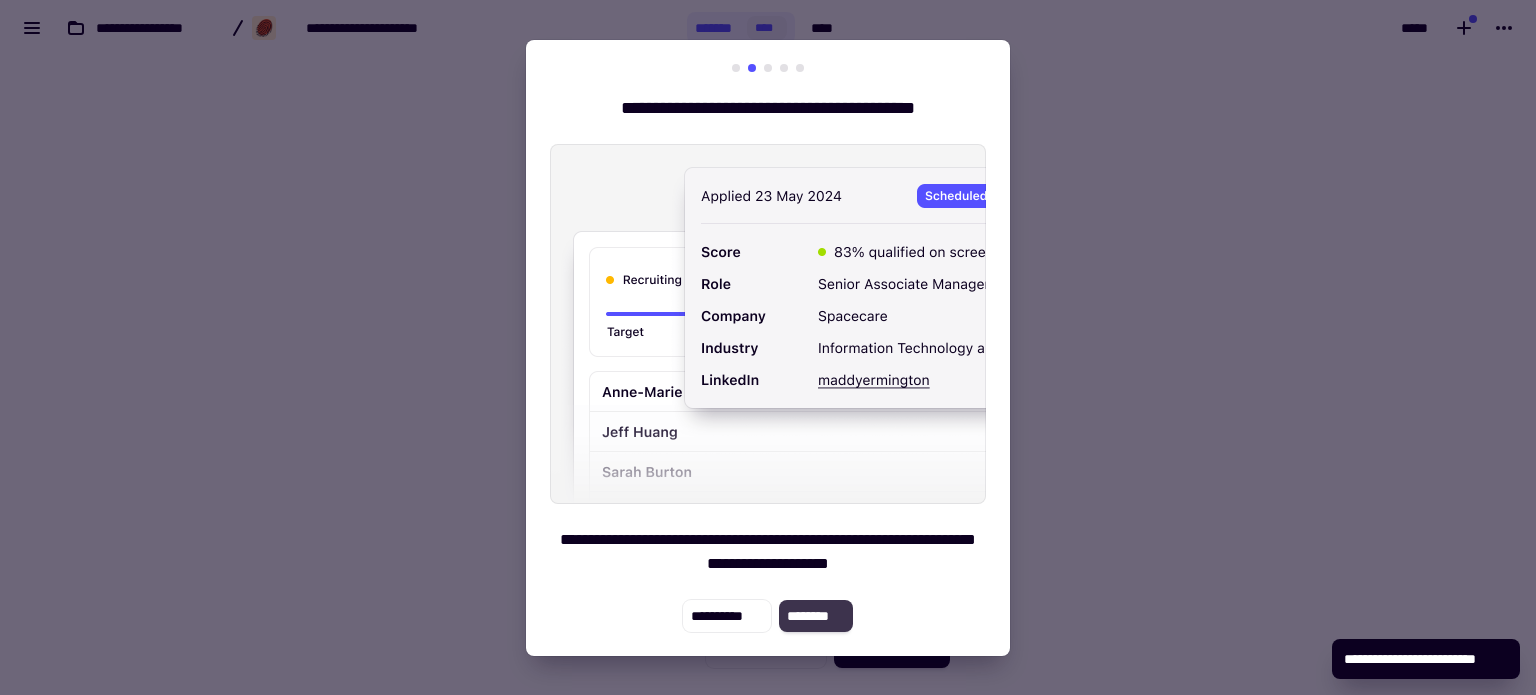 click on "********" 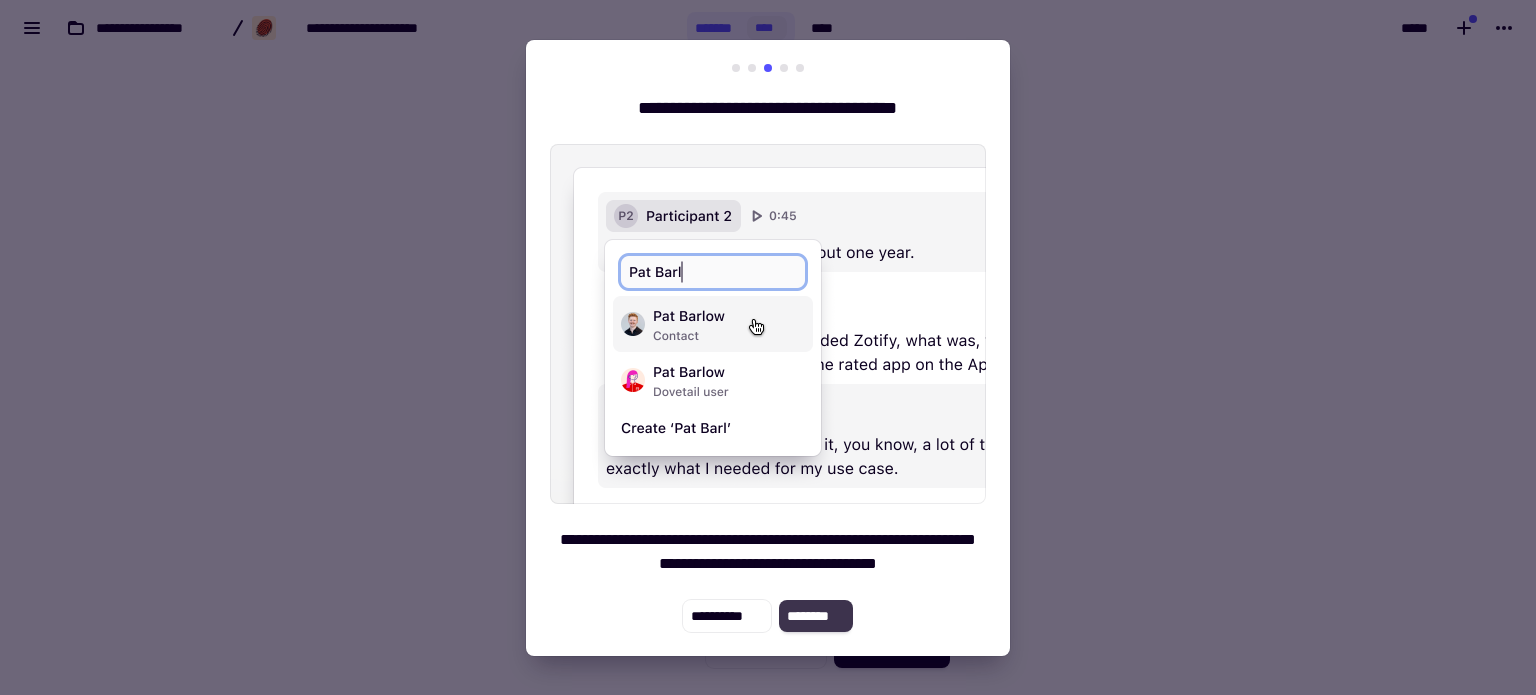 click on "********" 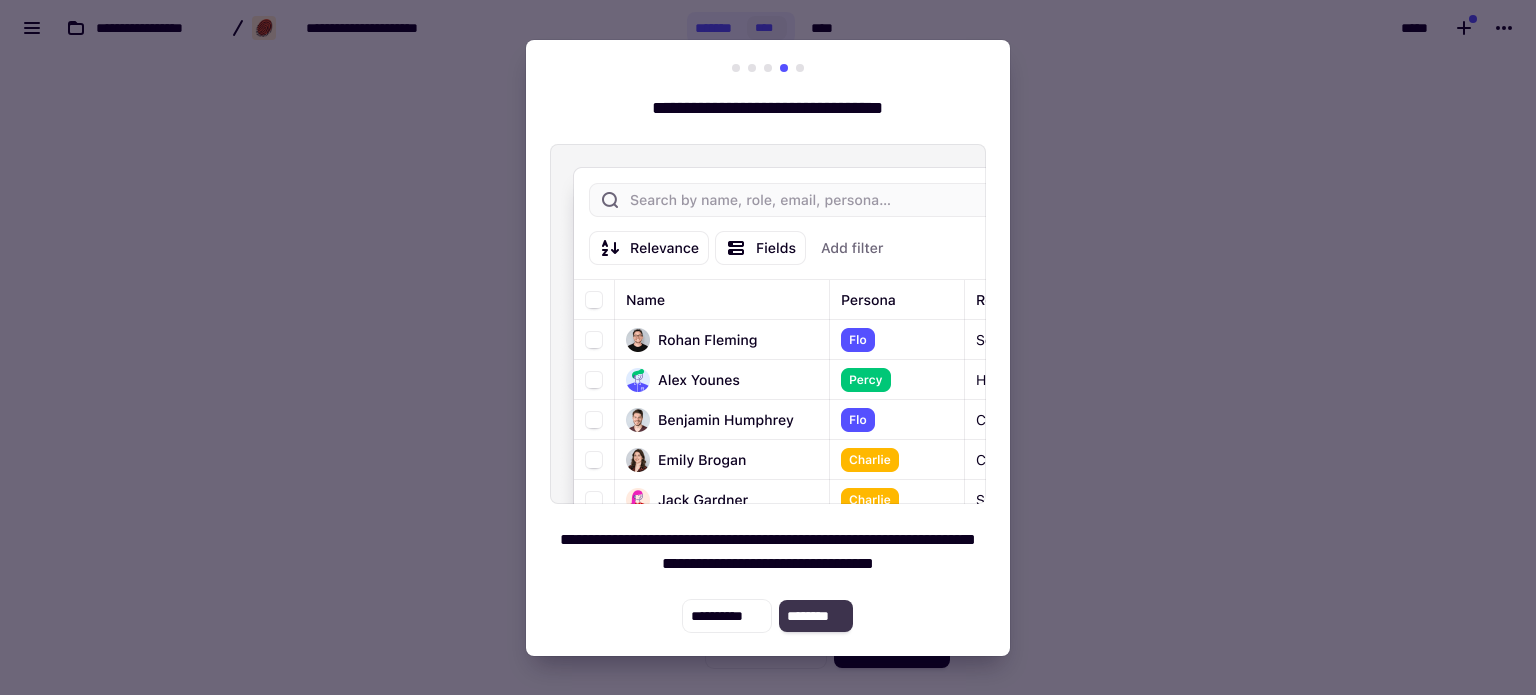 click on "********" 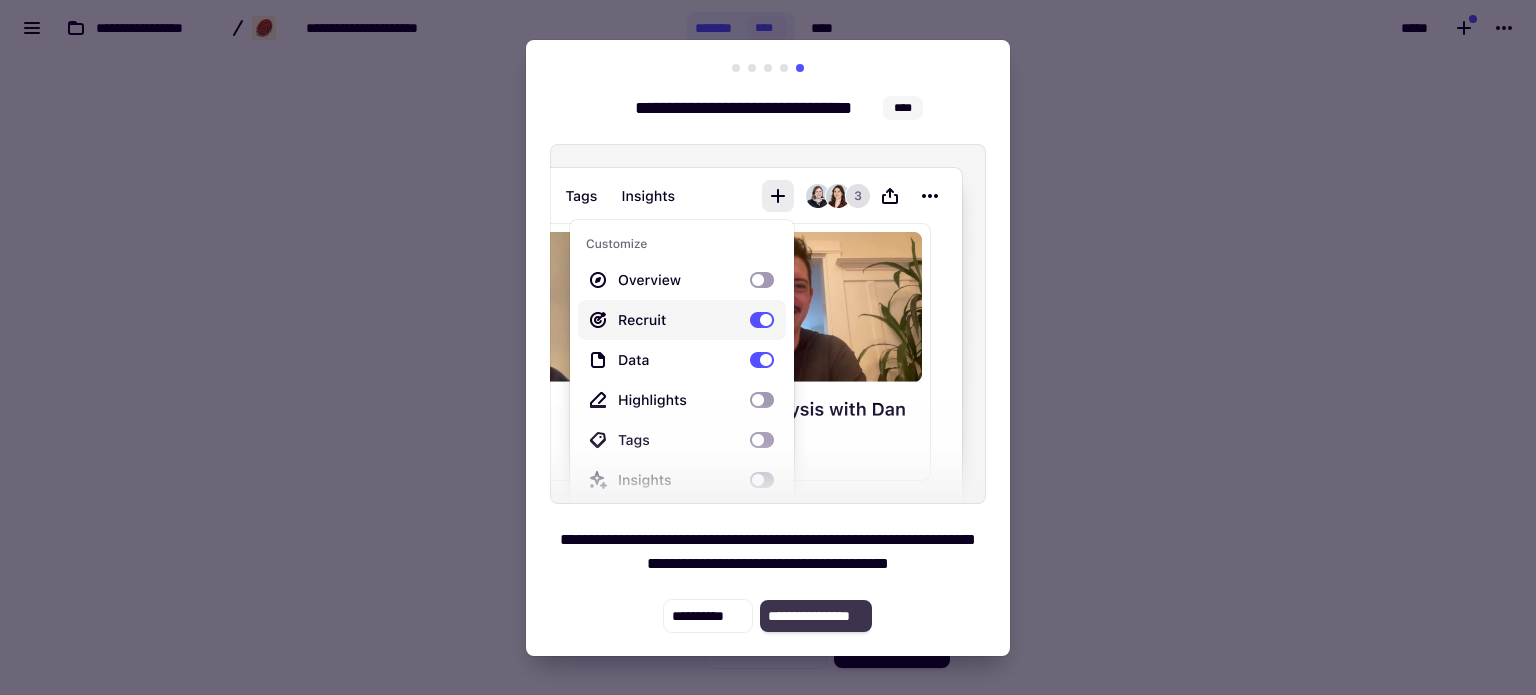 click on "**********" 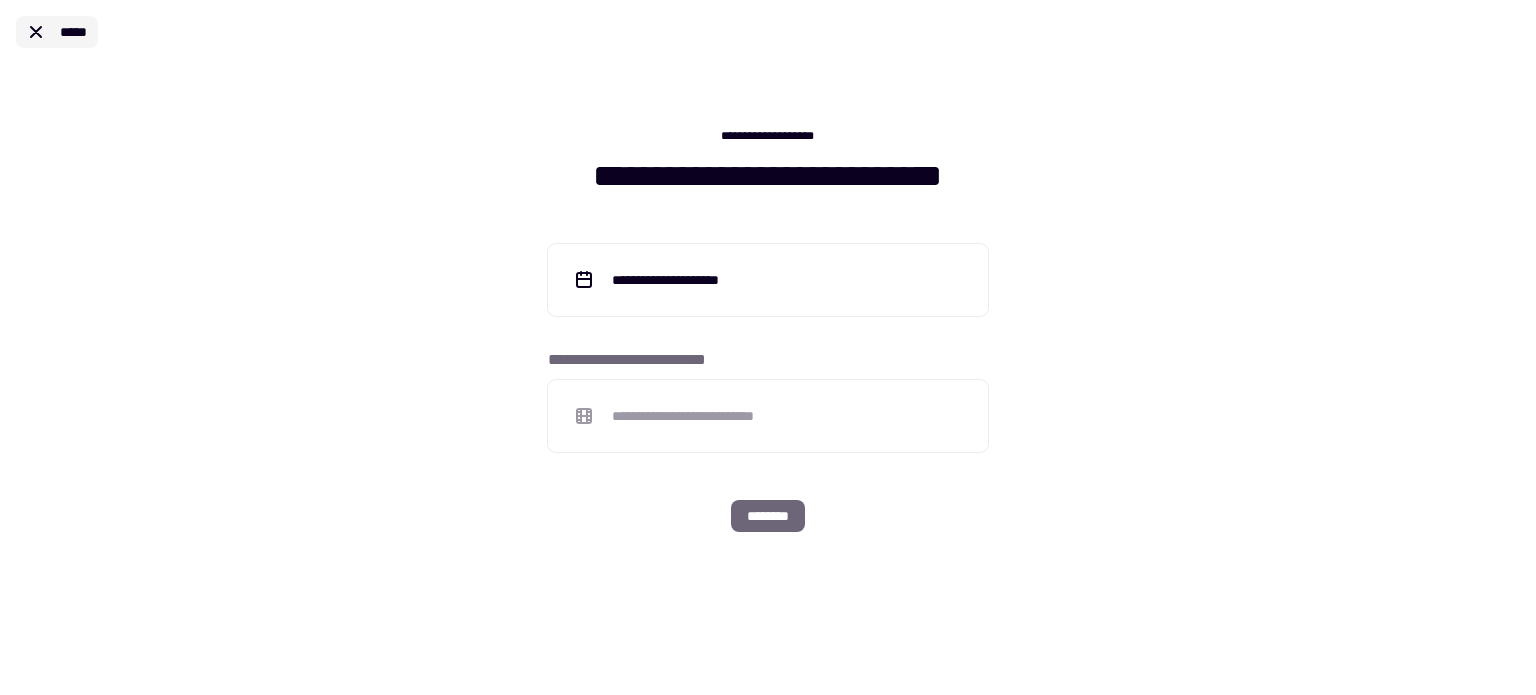 click 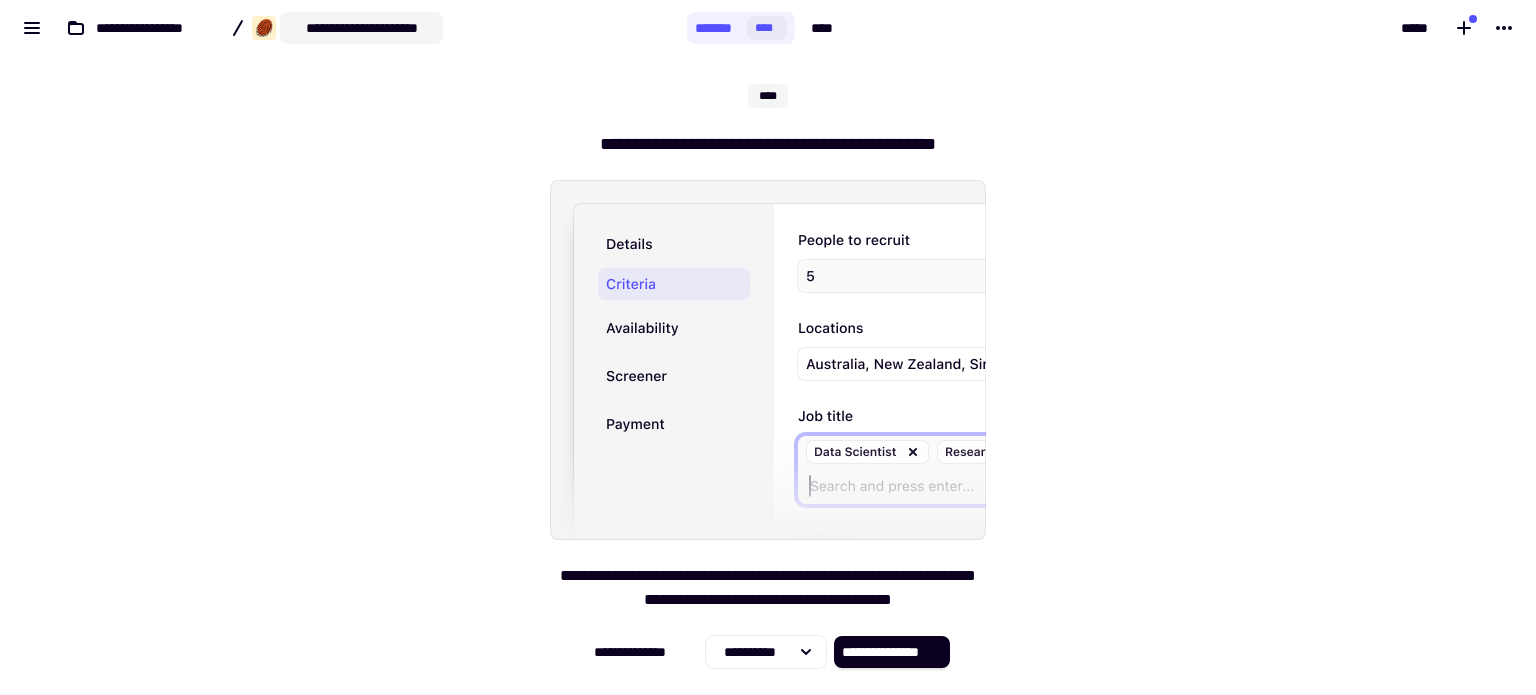 click on "**********" 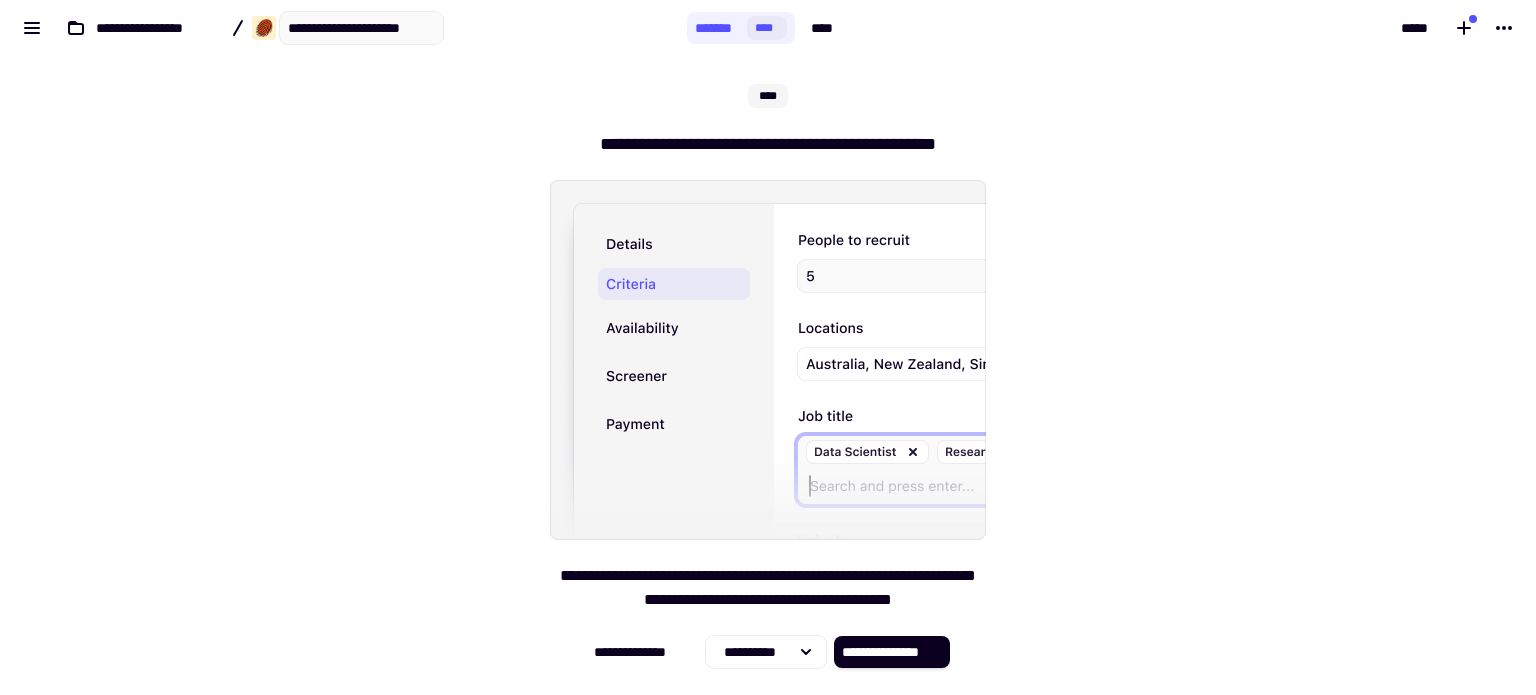 click on "**********" at bounding box center [768, 375] 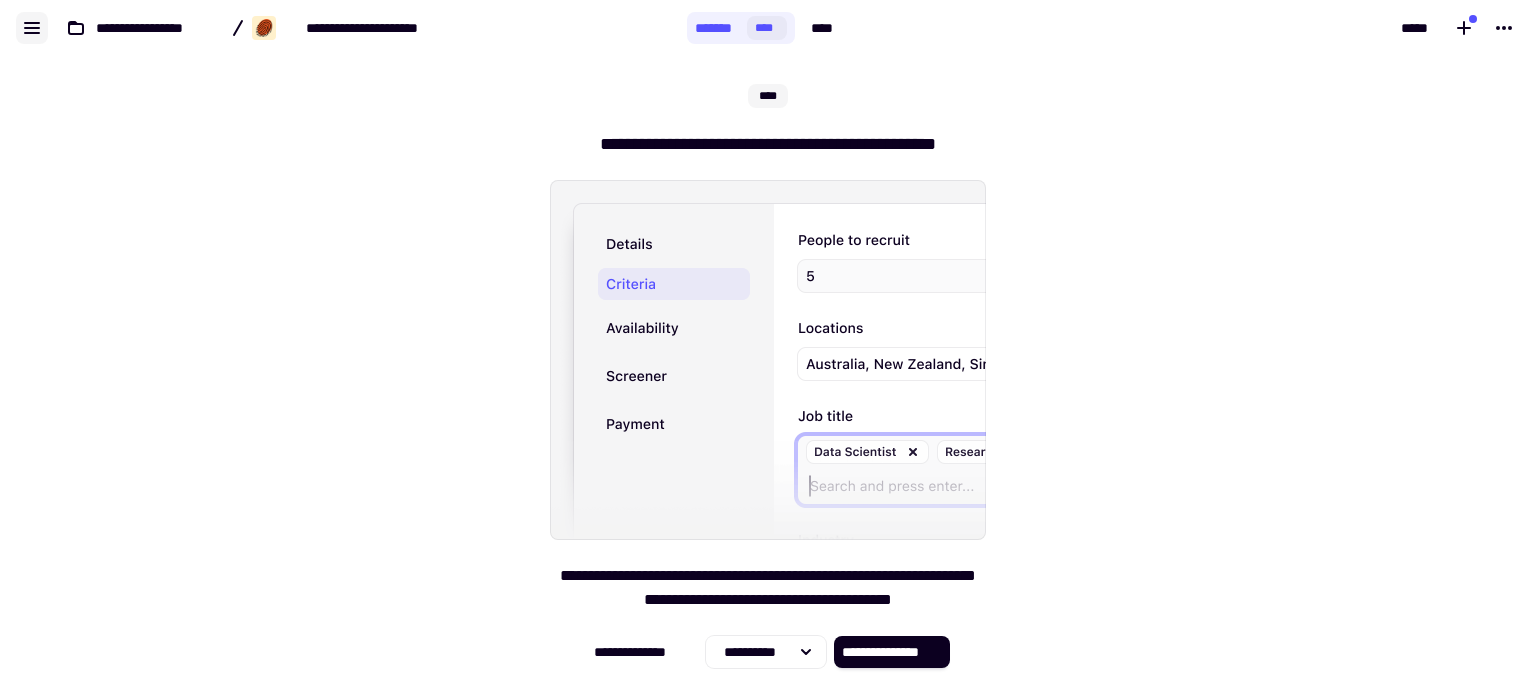 click 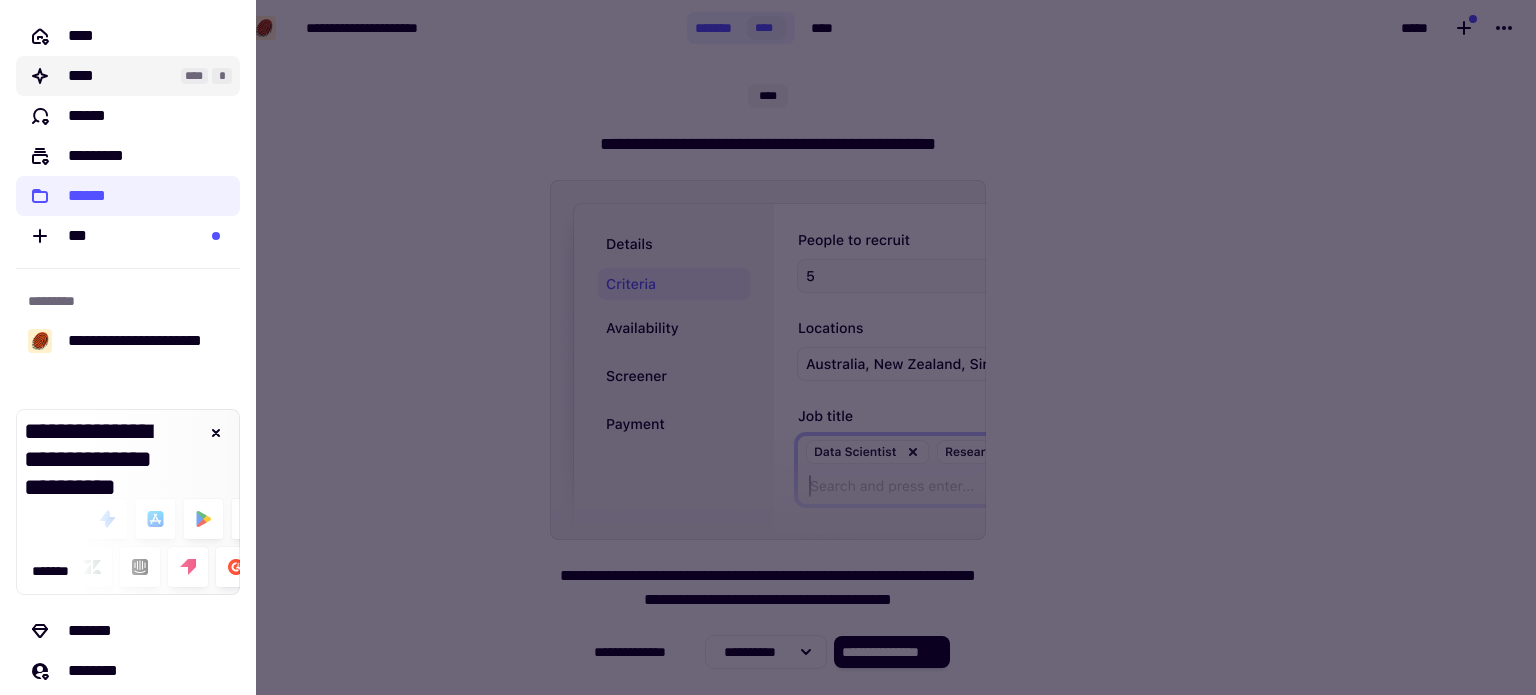 click on "****" 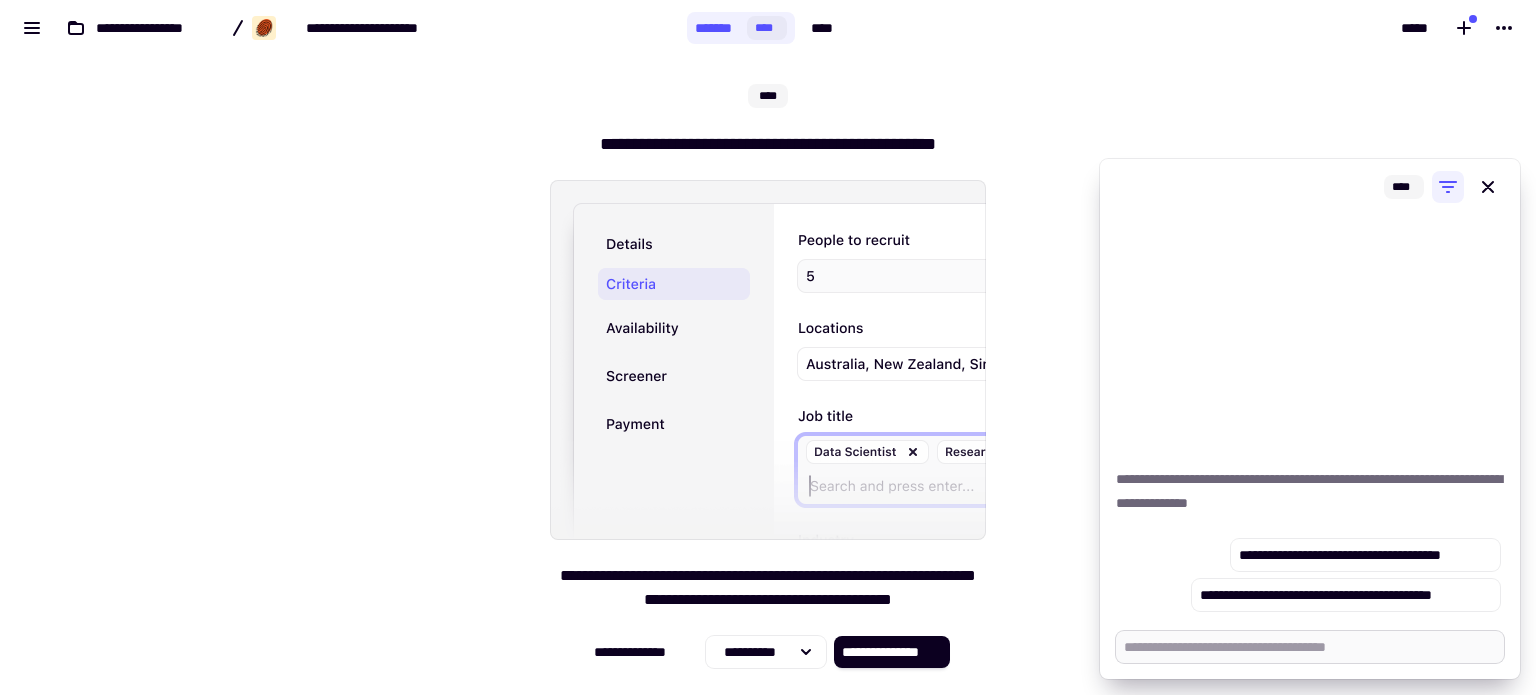 paste on "**********" 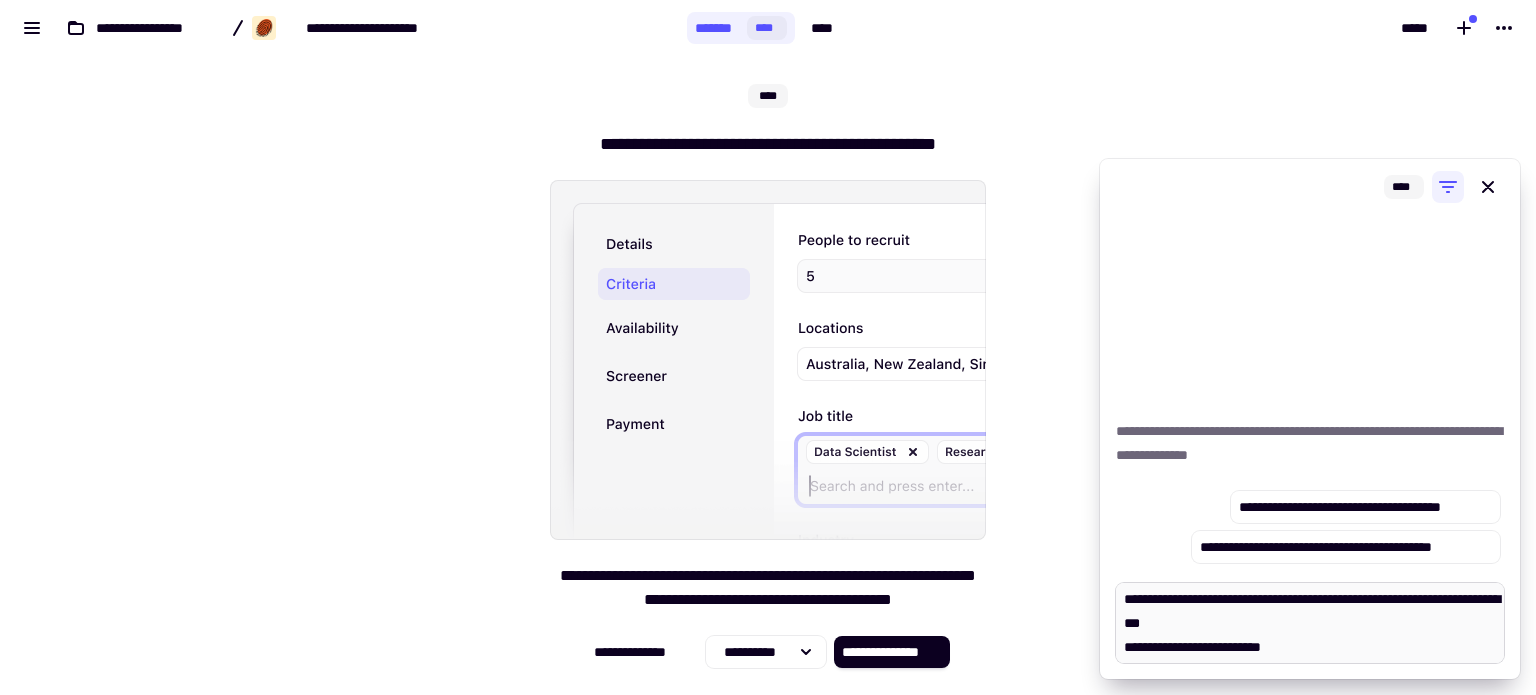 scroll, scrollTop: 144, scrollLeft: 0, axis: vertical 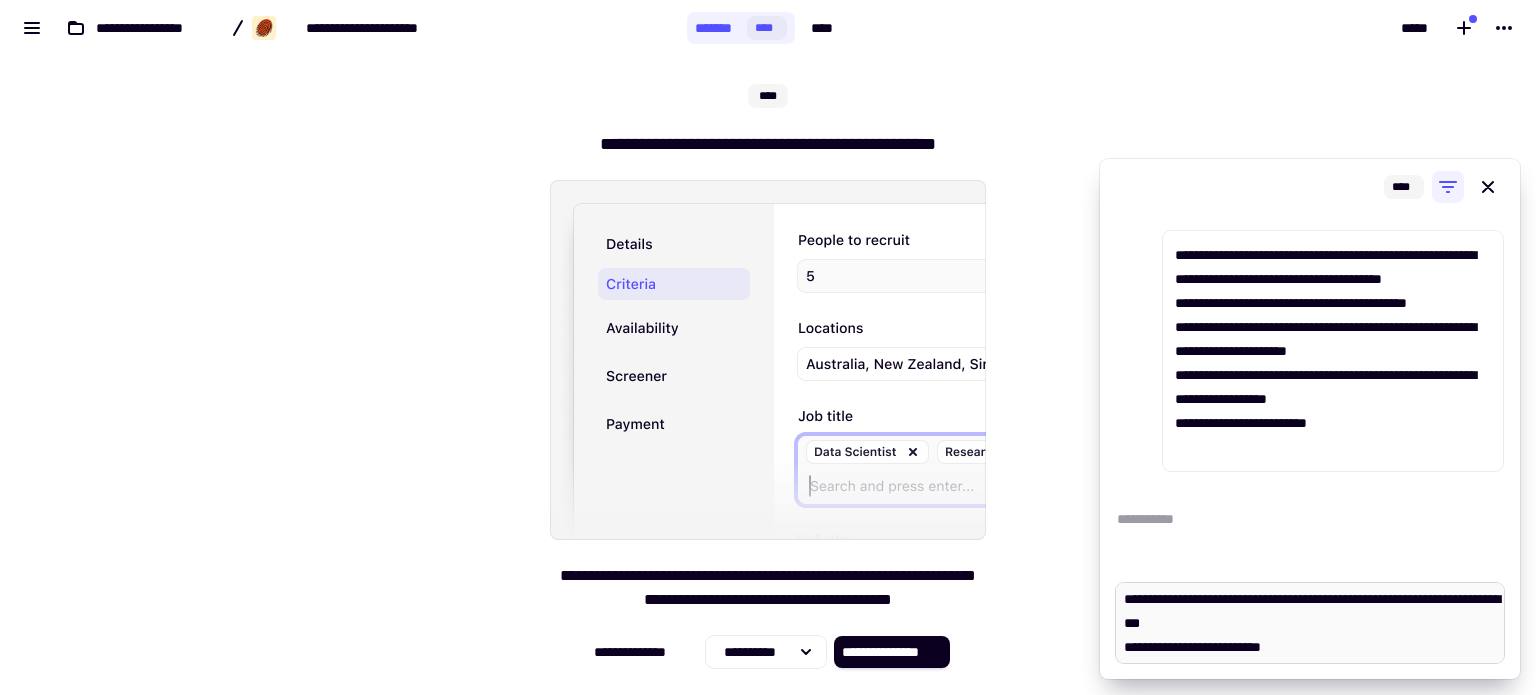 type on "*" 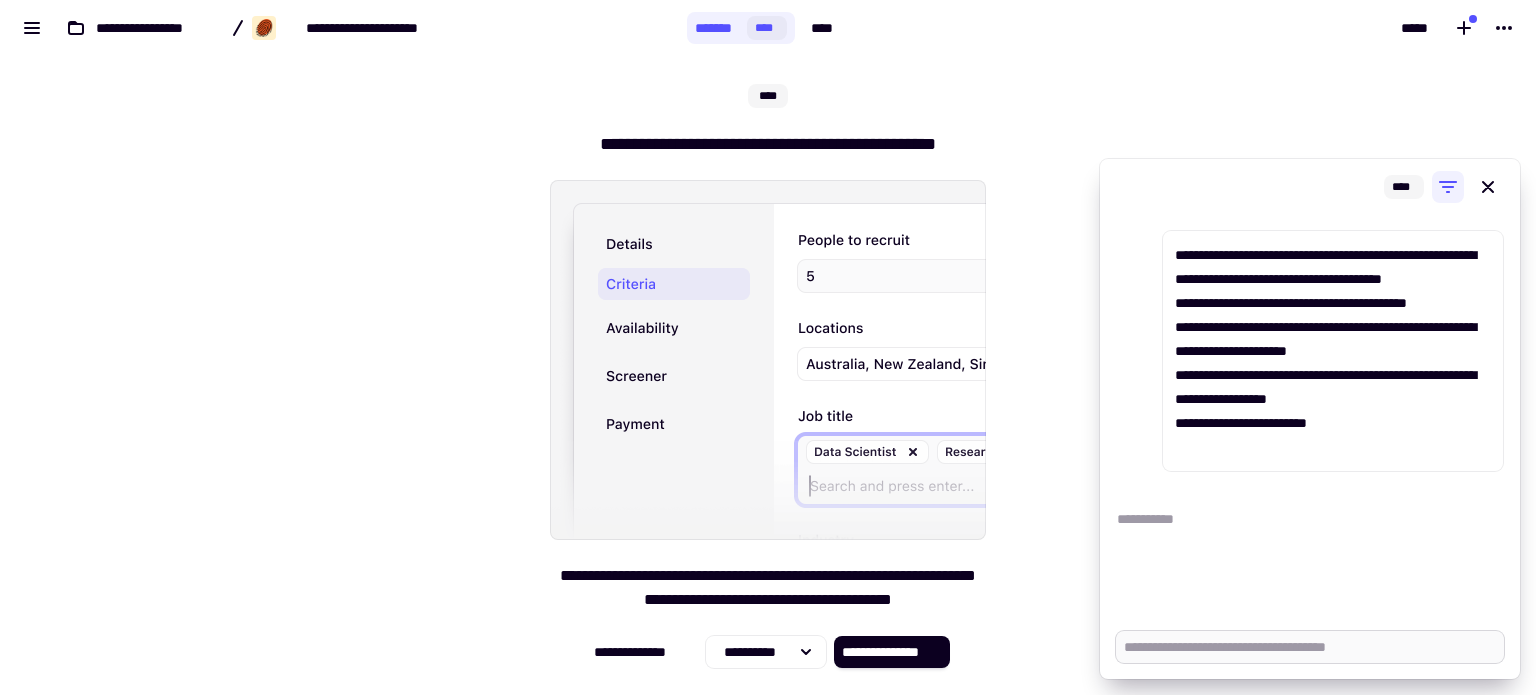 scroll, scrollTop: 0, scrollLeft: 0, axis: both 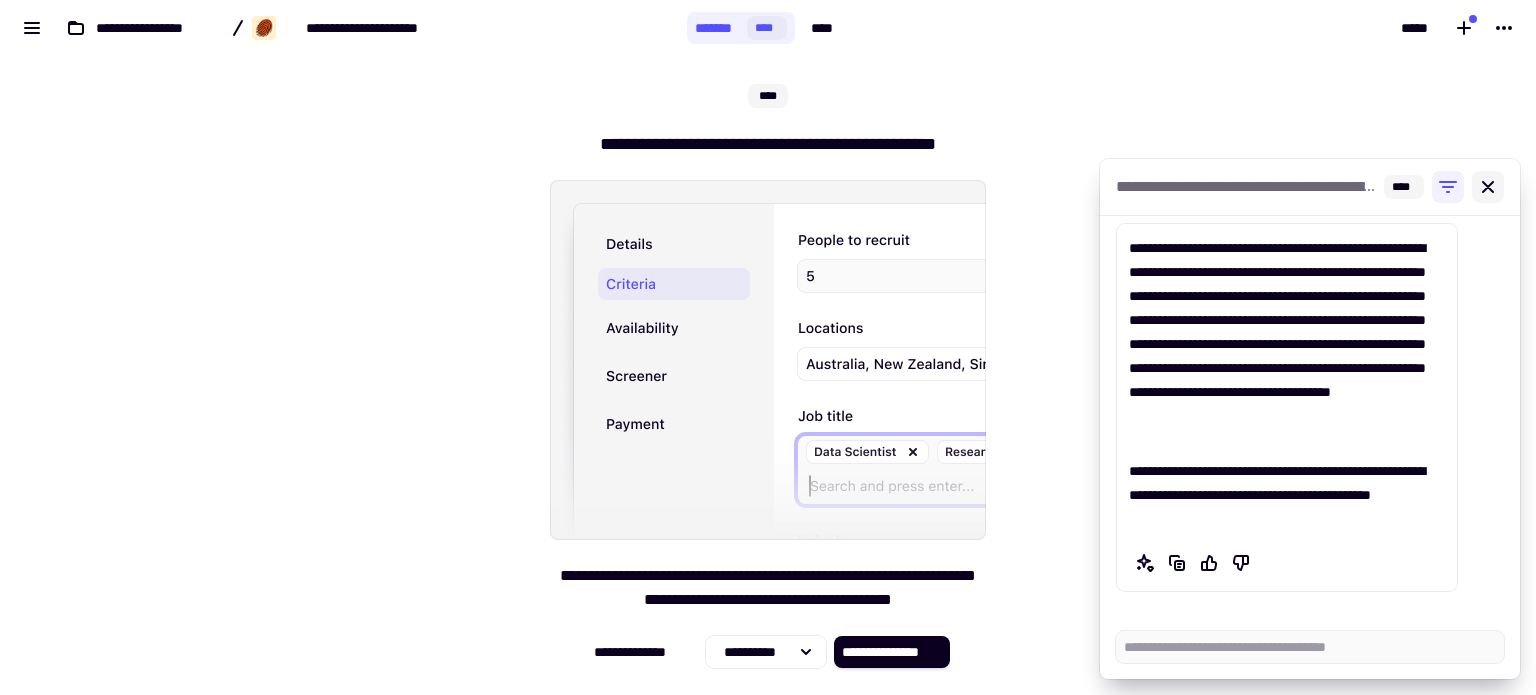 type on "*" 